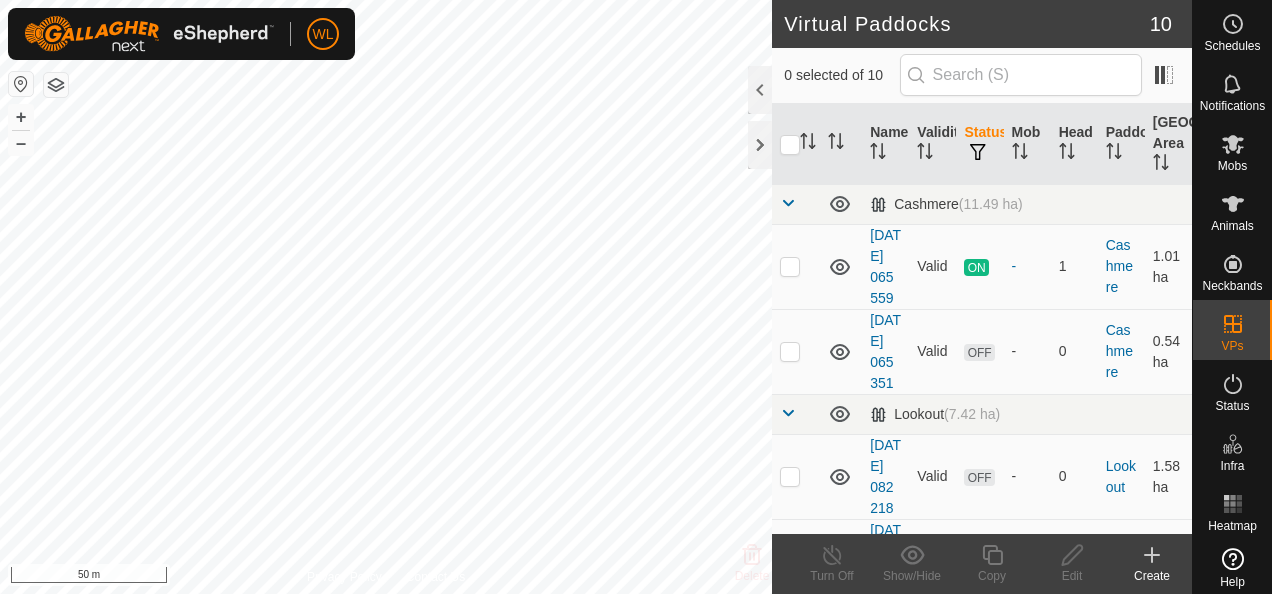 scroll, scrollTop: 0, scrollLeft: 0, axis: both 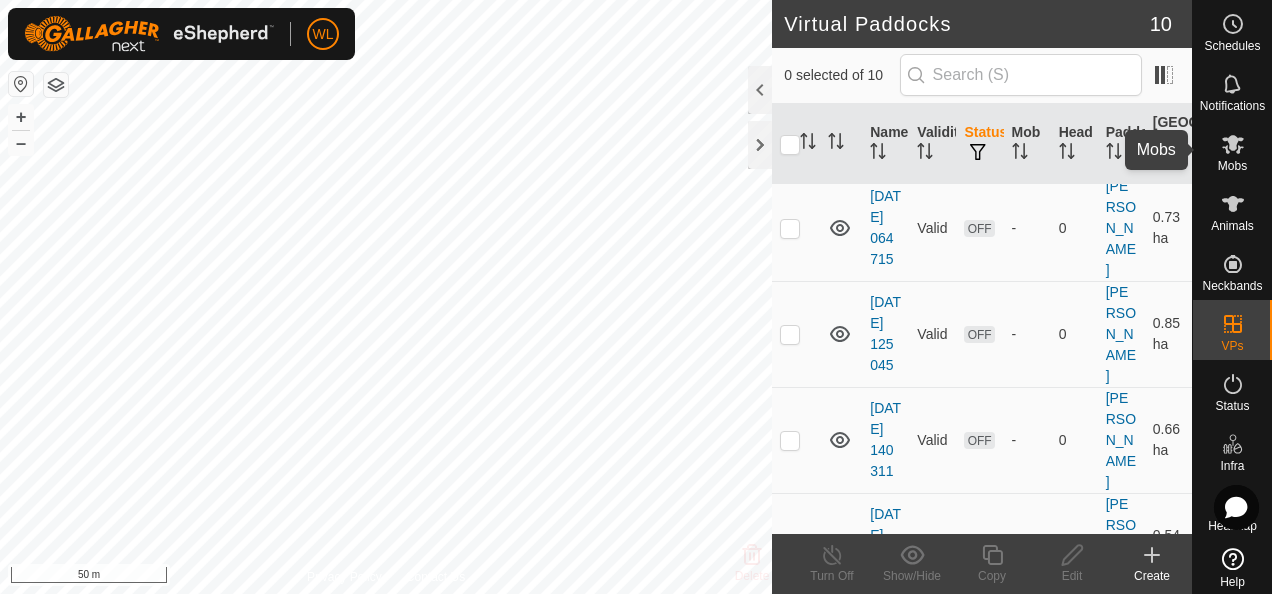 click 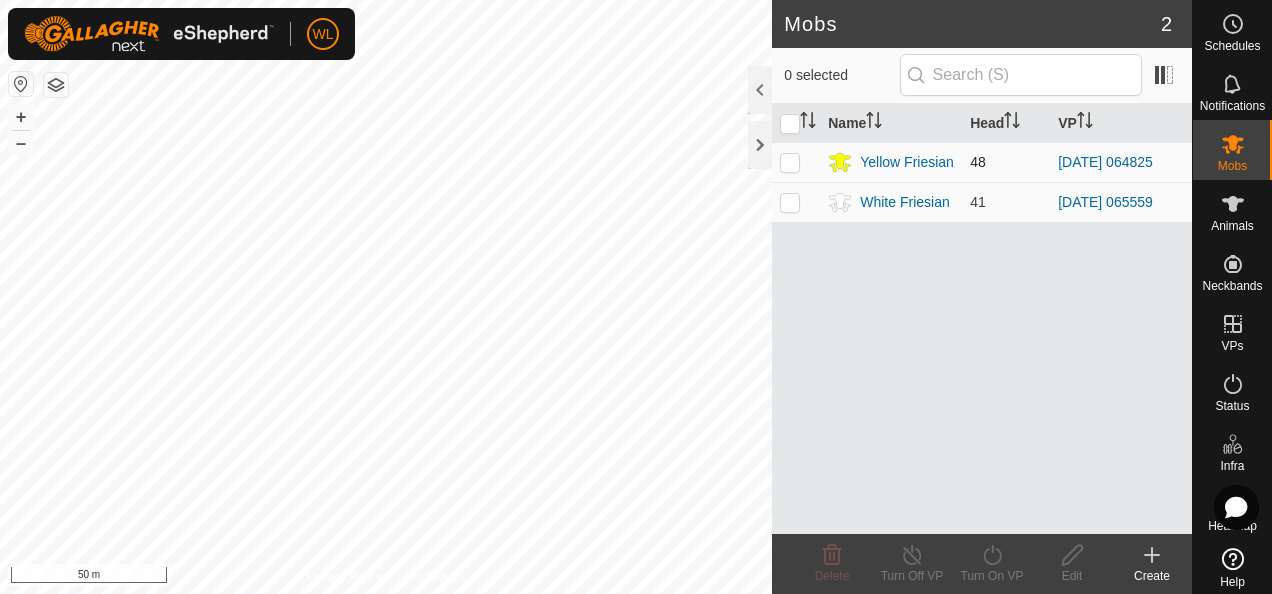 click at bounding box center [790, 162] 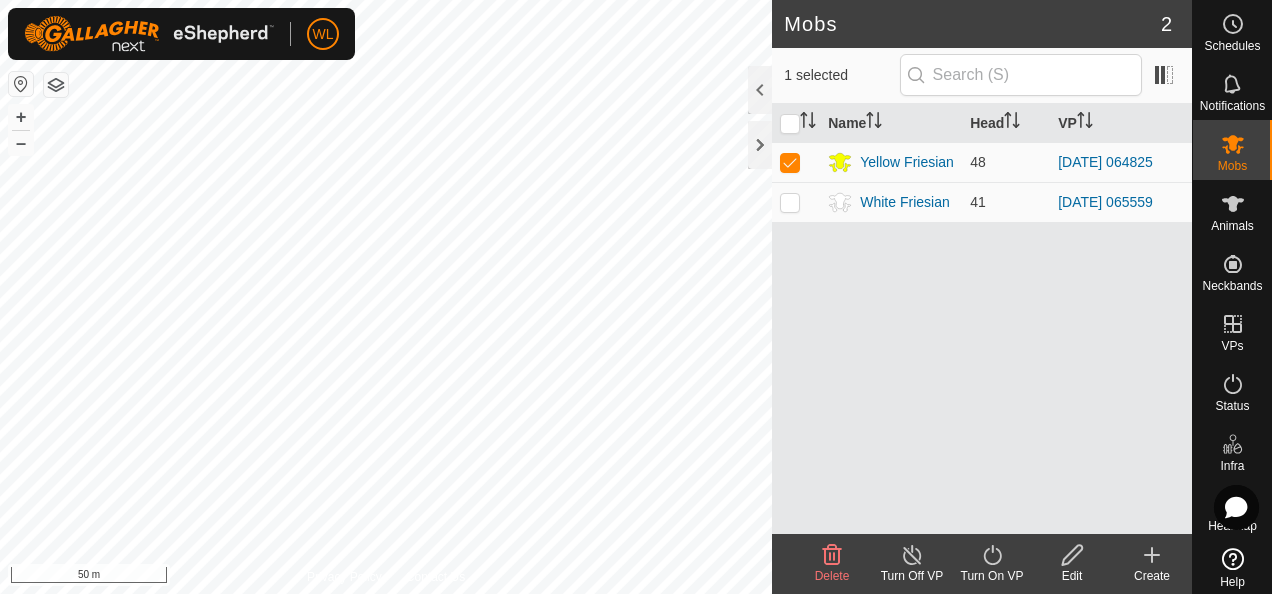 click 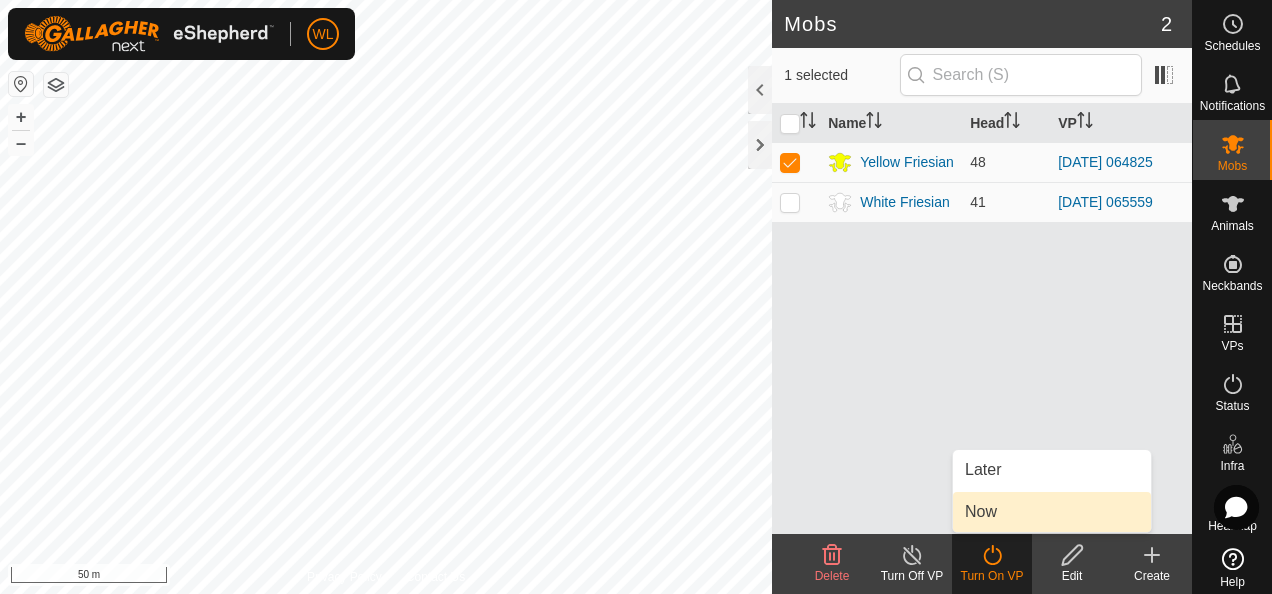 click on "Now" at bounding box center [1052, 512] 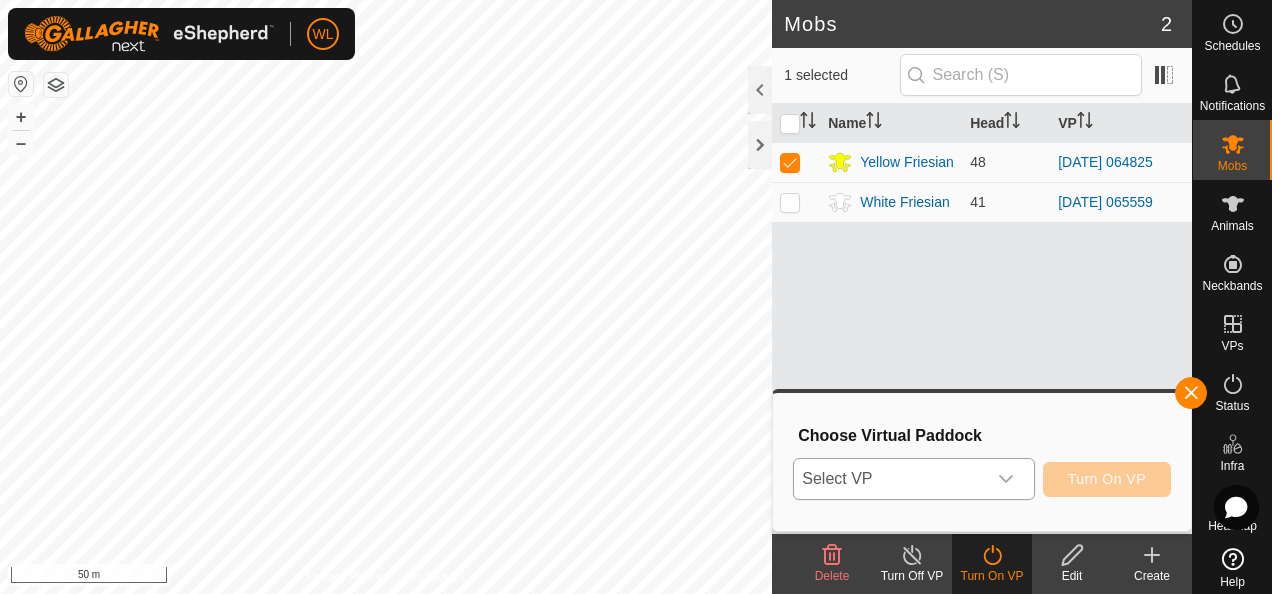 click 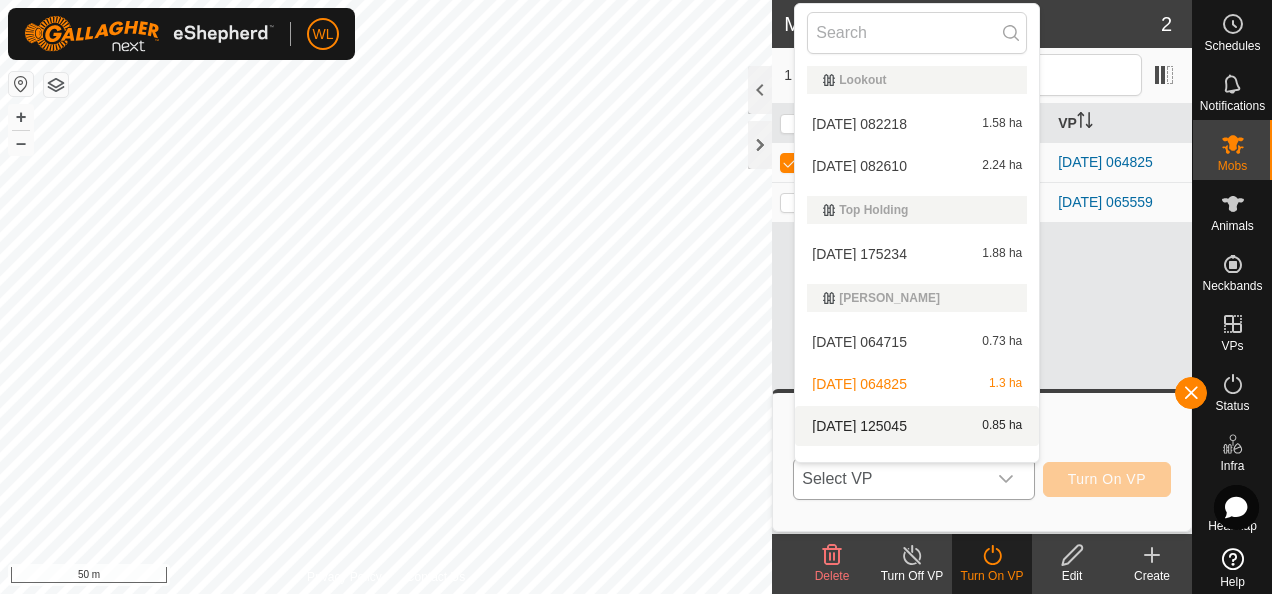 scroll, scrollTop: 202, scrollLeft: 0, axis: vertical 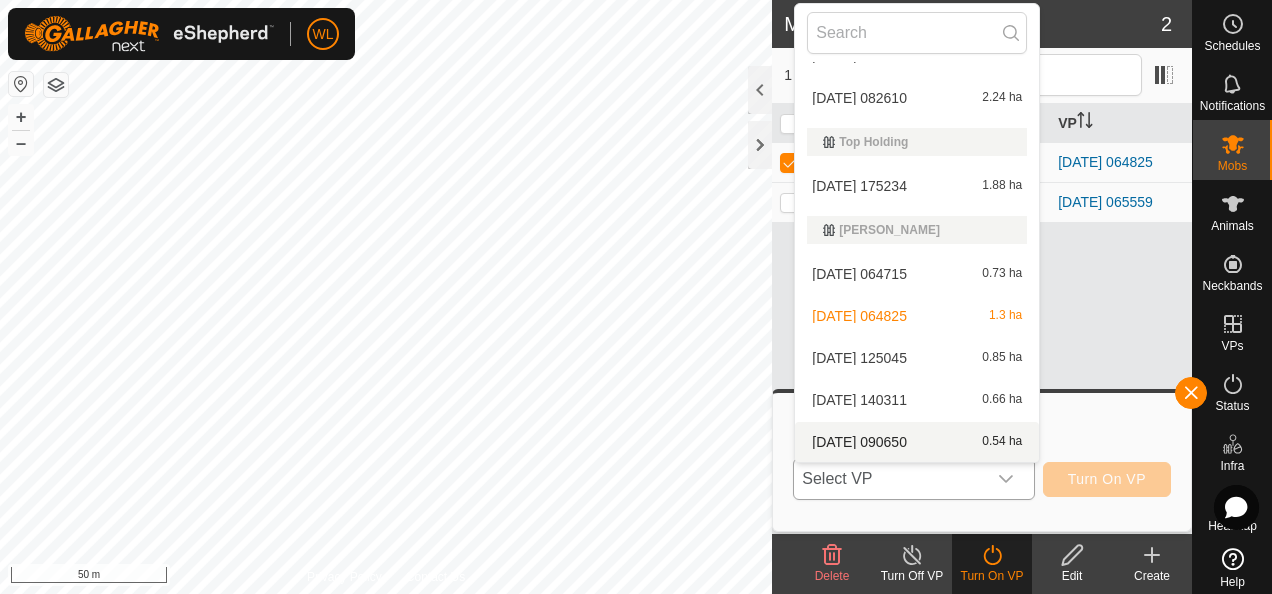 click on "2025-07-19 090650  0.54 ha" at bounding box center (917, 442) 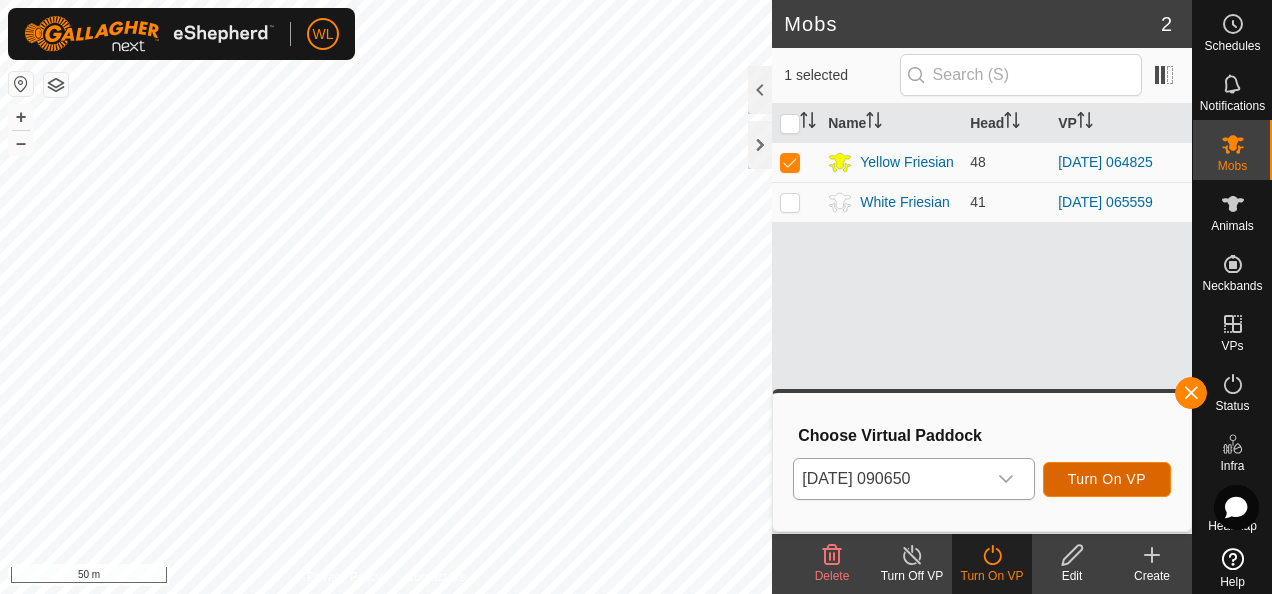 click on "Turn On VP" at bounding box center (1107, 479) 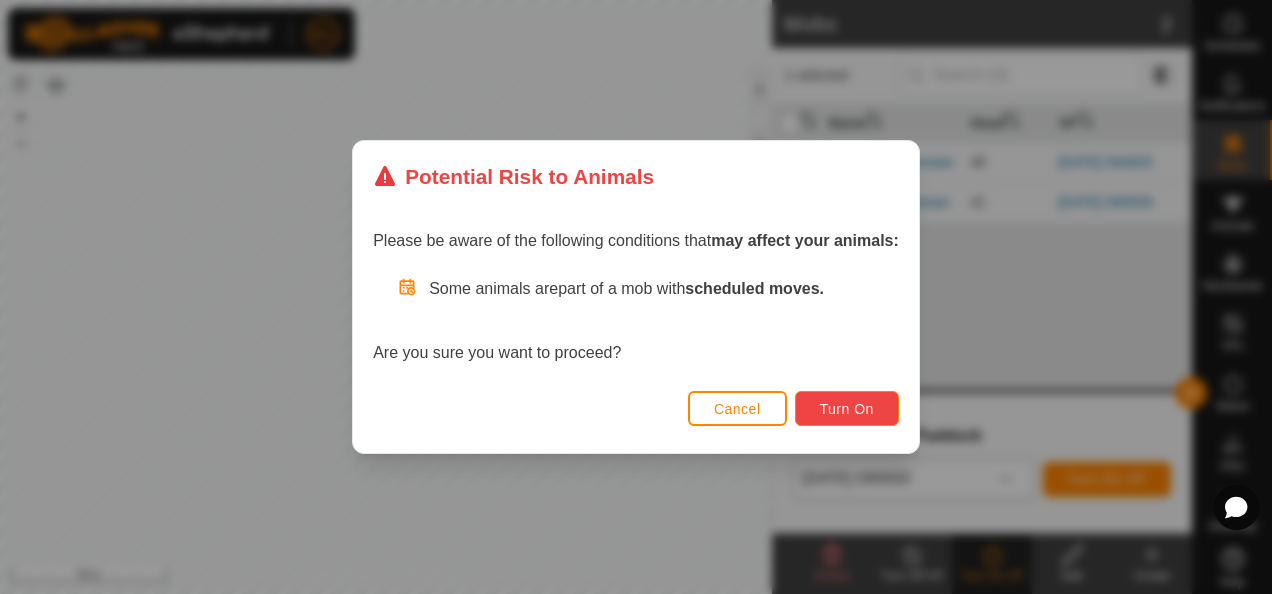 click on "Turn On" at bounding box center [847, 409] 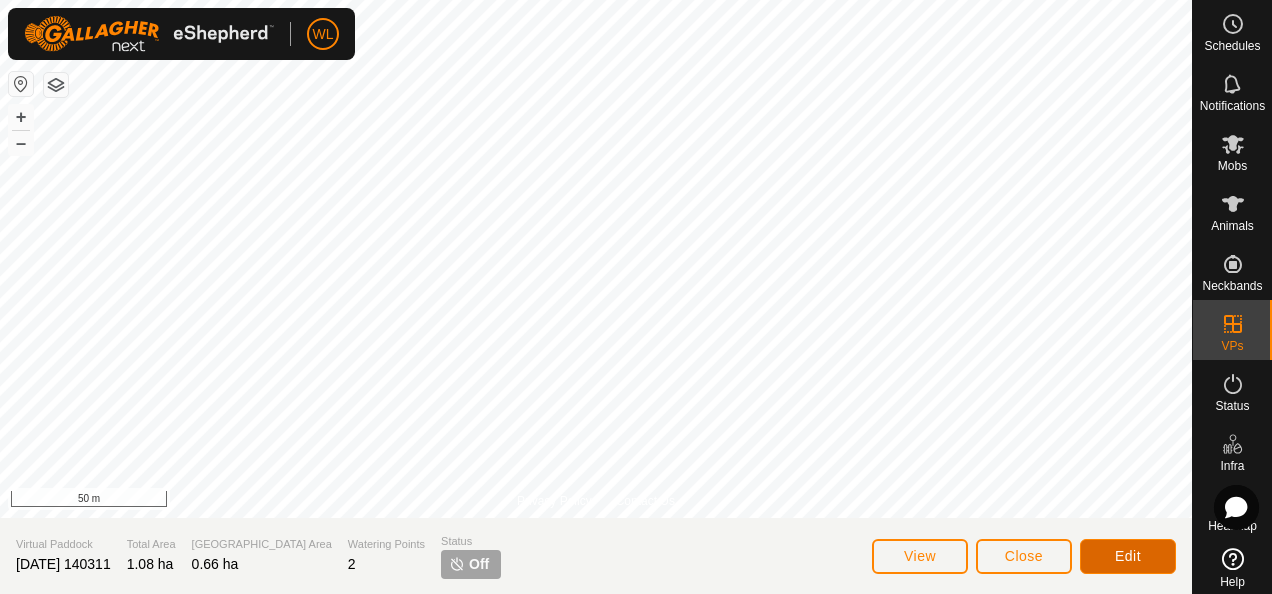 click on "Edit" 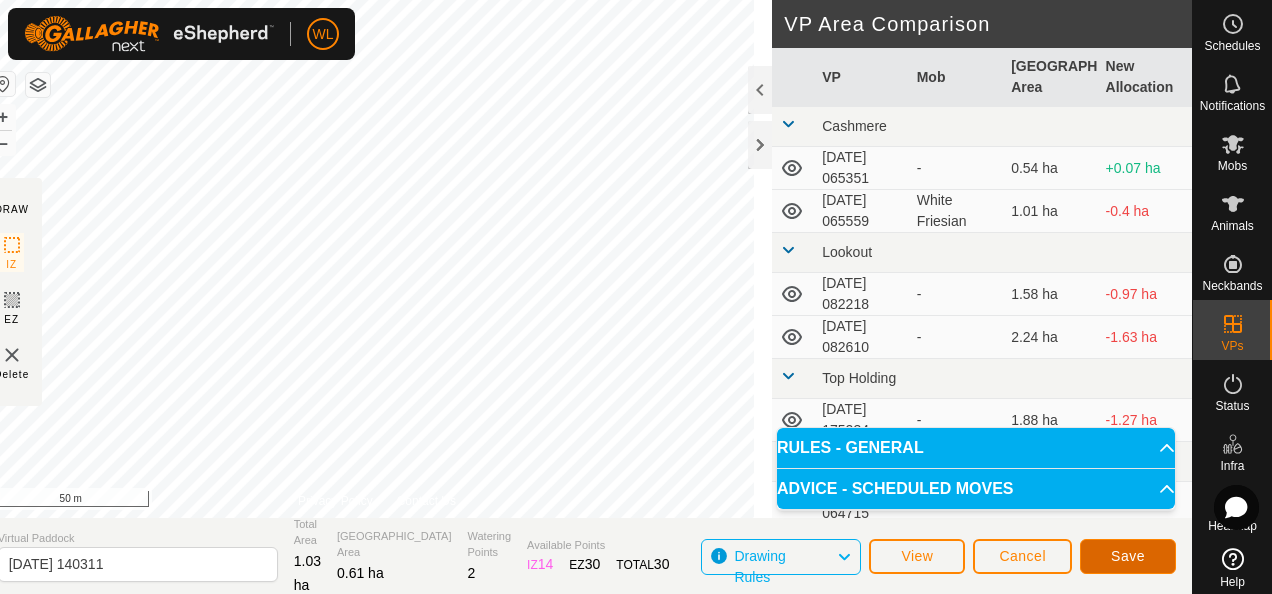 click on "Save" 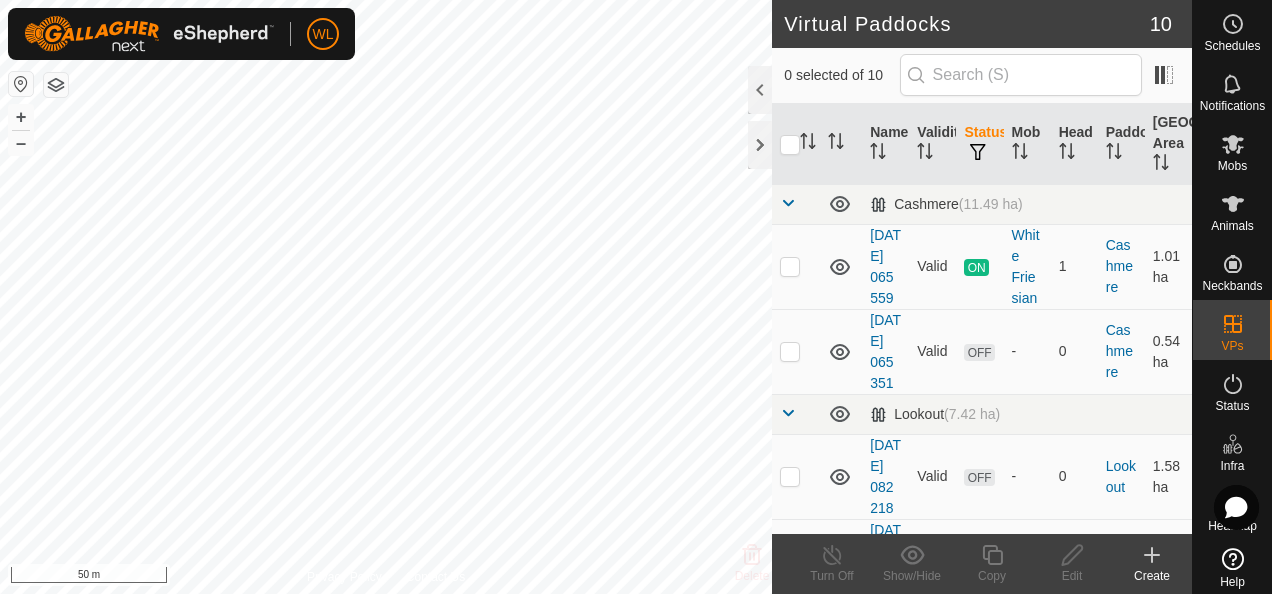 scroll, scrollTop: 0, scrollLeft: 0, axis: both 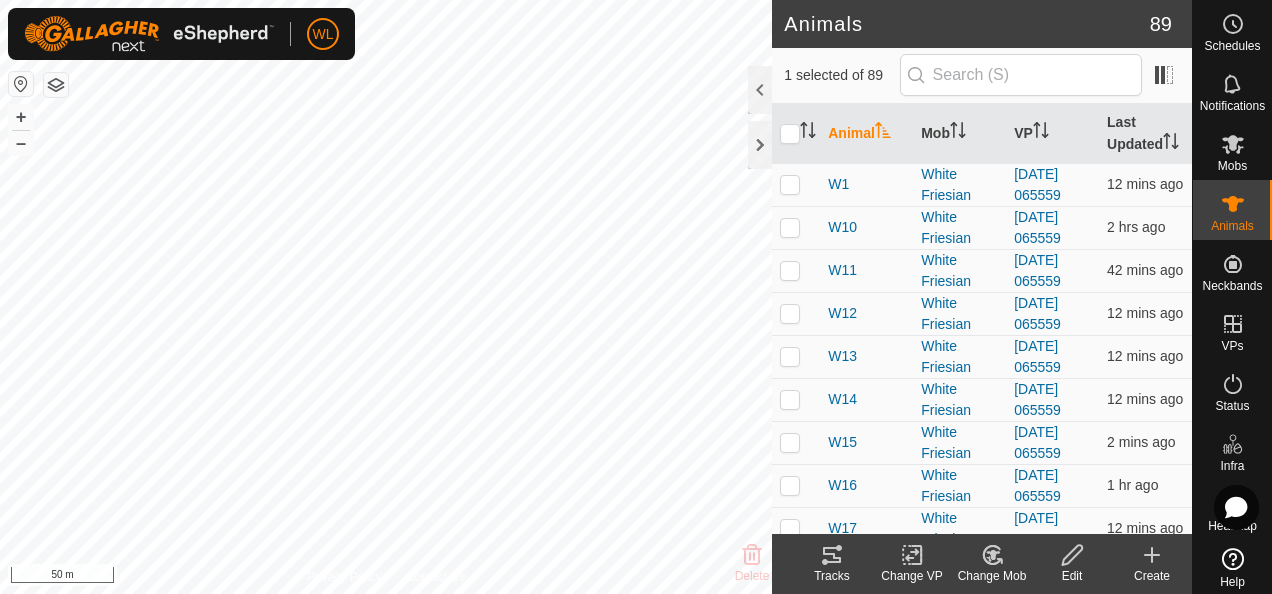 click on "WL Schedules Notifications Mobs Animals Neckbands VPs Status Infra Heatmap Help Animals 89  1 selected of 89   Animal   Mob   VP   Last Updated   W1   White Friesian   2025-07-14 065559  12 mins ago  W10   White Friesian   2025-07-14 065559  2 hrs ago  W11   White Friesian   2025-07-14 065559  42 mins ago  W12   White Friesian   2025-07-14 065559  12 mins ago  W13   White Friesian   2025-07-14 065559  12 mins ago  W14   White Friesian   2025-07-14 065559  12 mins ago  W15   White Friesian   2025-07-14 065559  2 mins ago  W16   White Friesian   2025-07-14 065559  1 hr ago  W17   White Friesian   2025-07-14 065559  12 mins ago  W18   White Friesian   2025-07-14 065559  12 mins ago  W19   White Friesian   2025-07-14 065559  12 mins ago  W2   White Friesian   2025-07-14 065559  22 mins ago  W20   White Friesian   2025-07-14 065559  12 mins ago  W21   White Friesian   2025-07-14 065559  22 mins ago  W22   White Friesian   2025-07-14 065559  12 mins ago  W23   White Friesian   2025-07-14 065559  W24  Y45" at bounding box center (636, 297) 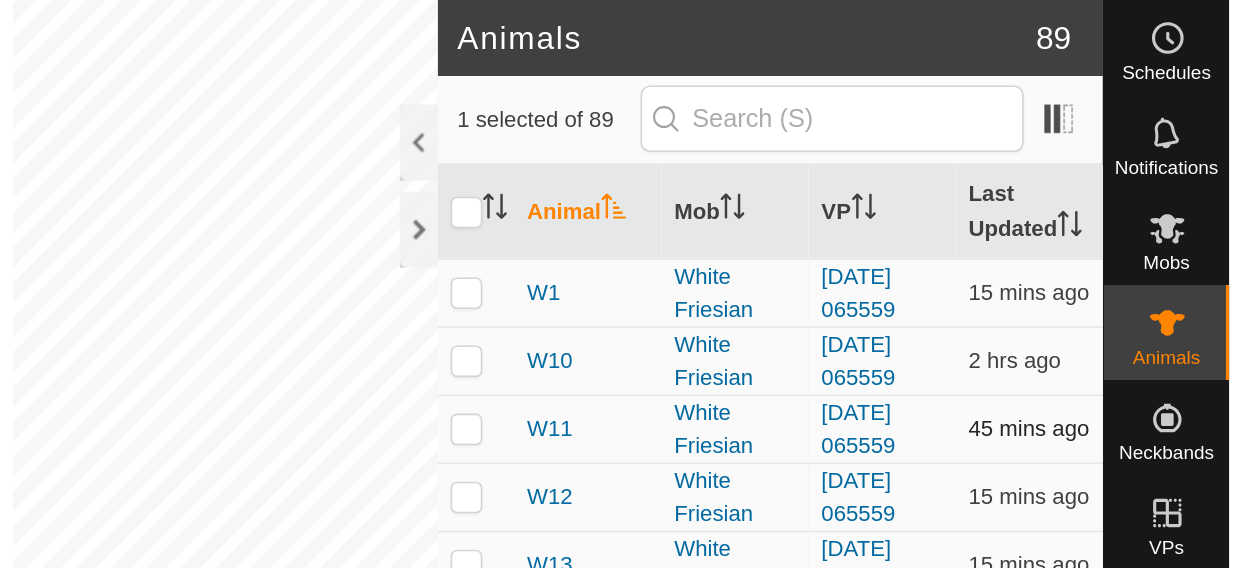scroll, scrollTop: 0, scrollLeft: 0, axis: both 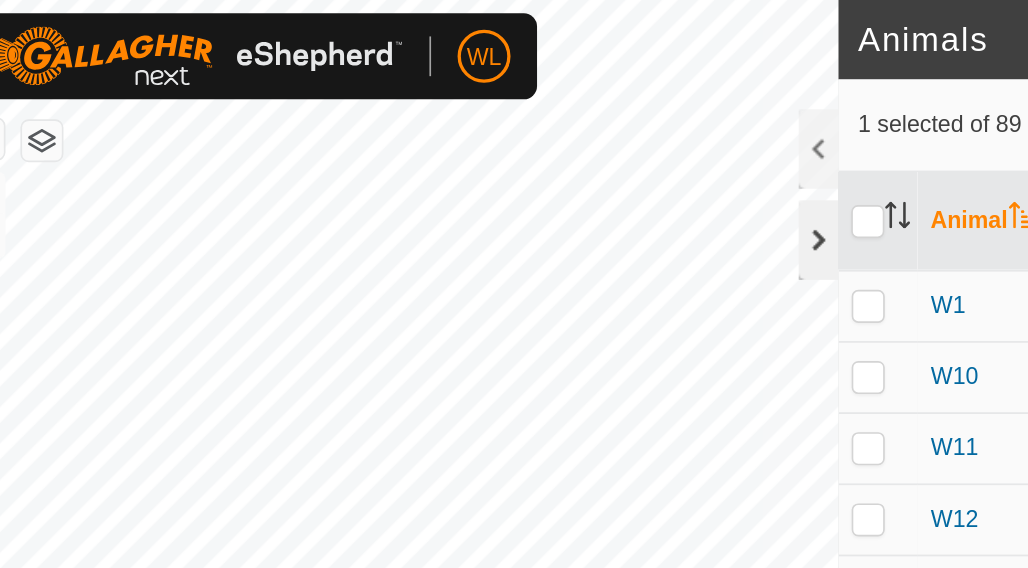 click 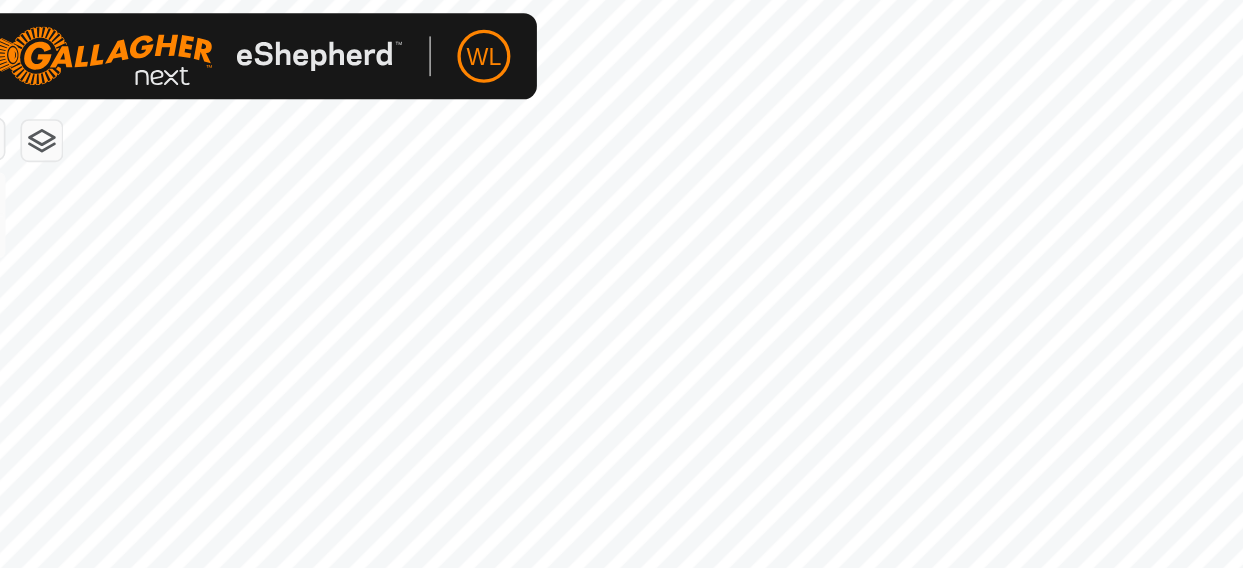 click on "WL Schedules Notifications Mobs Animals Neckbands VPs Status Infra Heatmap Help Animals 89  1 selected of 89   Animal   Mob   VP   Last Updated   W1   White Friesian   2025-07-14 065559  18 mins ago  W10   White Friesian   2025-07-14 065559  2 hrs ago  W11   White Friesian   2025-07-14 065559  48 mins ago  W12   White Friesian   2025-07-14 065559  18 mins ago  W13   White Friesian   2025-07-14 065559  18 mins ago  W14   White Friesian   2025-07-14 065559  18 mins ago  W15   White Friesian   2025-07-14 065559  8 mins ago  W16   White Friesian   2025-07-14 065559  1 hr ago  W17   White Friesian   2025-07-14 065559  18 mins ago  W18   White Friesian   2025-07-14 065559  18 mins ago  W19   White Friesian   2025-07-14 065559  18 mins ago  W2   White Friesian   2025-07-14 065559  28 mins ago  W20   White Friesian   2025-07-14 065559  18 mins ago  W21   White Friesian   2025-07-14 065559  28 mins ago  W22   White Friesian   2025-07-14 065559  18 mins ago  W23   White Friesian   2025-07-14 065559  18 mins ago  W24" 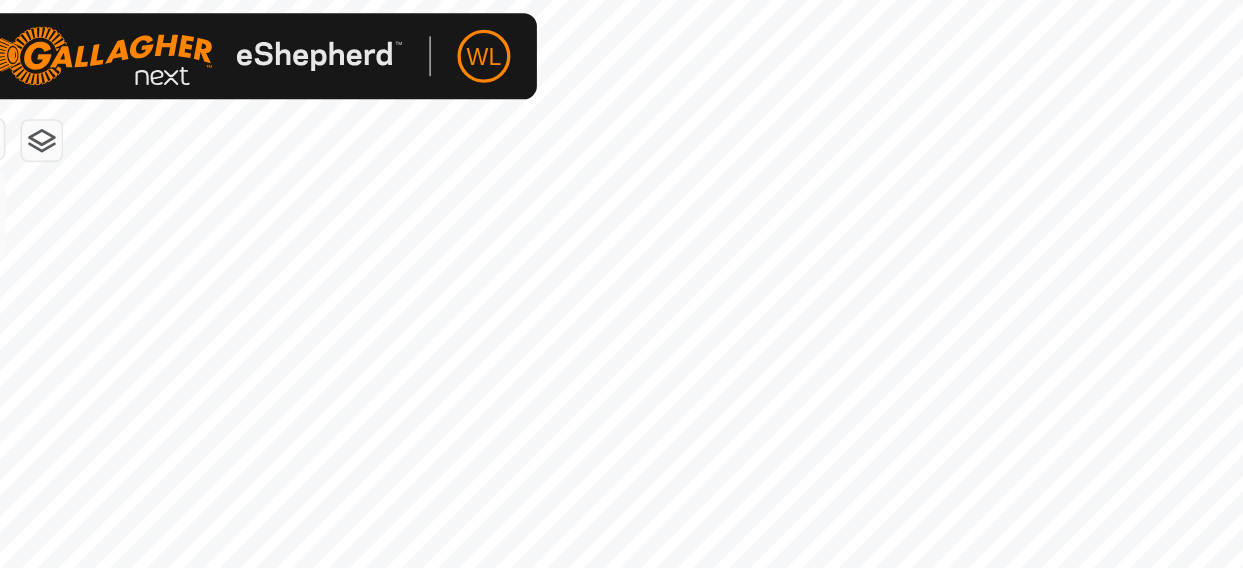click on "WL Schedules Notifications Mobs Animals Neckbands VPs Status Infra Heatmap Help Animals 89  1 selected of 89   Animal   Mob   VP   Last Updated   W1   White Friesian   2025-07-14 065559  18 mins ago  W10   White Friesian   2025-07-14 065559  2 hrs ago  W11   White Friesian   2025-07-14 065559  48 mins ago  W12   White Friesian   2025-07-14 065559  18 mins ago  W13   White Friesian   2025-07-14 065559  18 mins ago  W14   White Friesian   2025-07-14 065559  18 mins ago  W15   White Friesian   2025-07-14 065559  8 mins ago  W16   White Friesian   2025-07-14 065559  1 hr ago  W17   White Friesian   2025-07-14 065559  18 mins ago  W18   White Friesian   2025-07-14 065559  18 mins ago  W19   White Friesian   2025-07-14 065559  18 mins ago  W2   White Friesian   2025-07-14 065559  28 mins ago  W20   White Friesian   2025-07-14 065559  18 mins ago  W21   White Friesian   2025-07-14 065559  28 mins ago  W22   White Friesian   2025-07-14 065559  18 mins ago  W23   White Friesian   2025-07-14 065559  W24    +" at bounding box center [621, 284] 